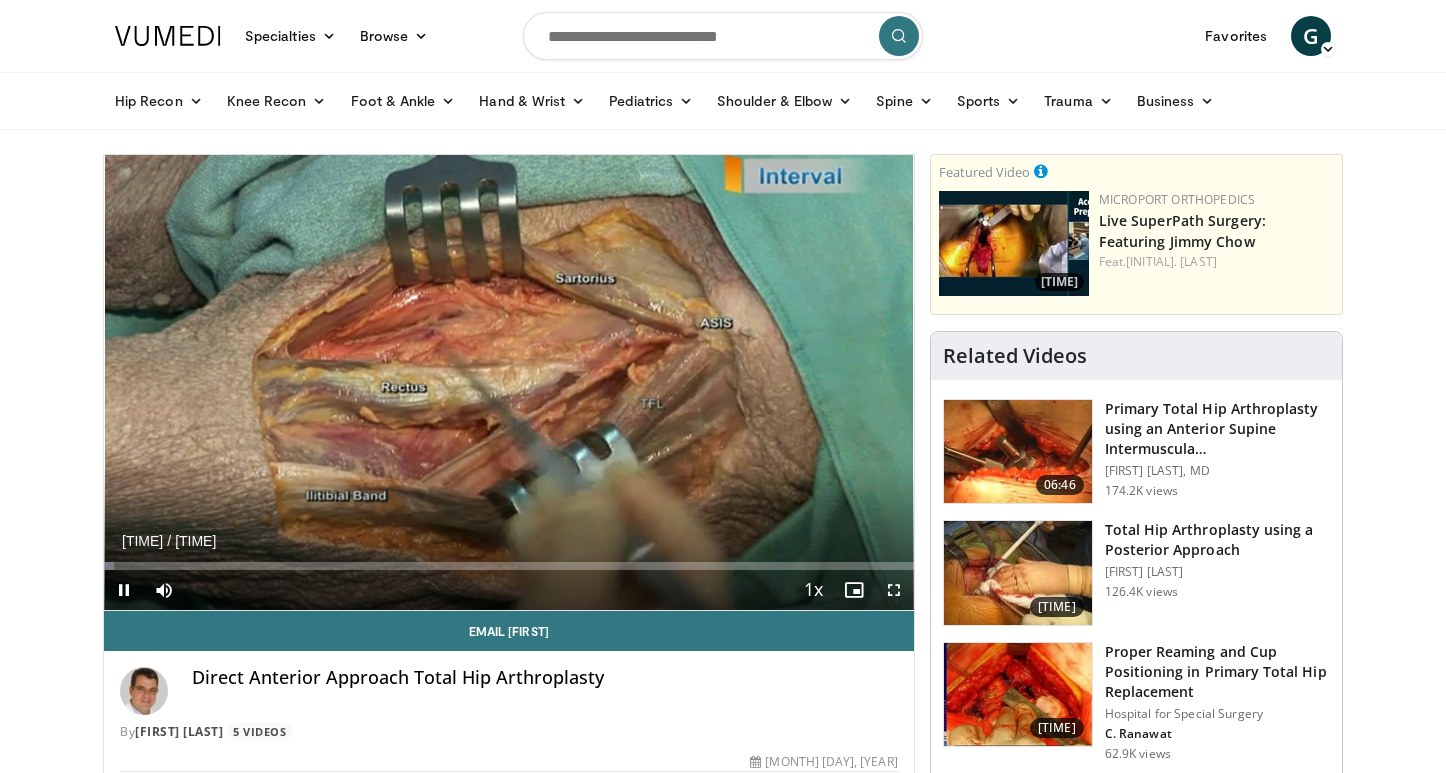 scroll, scrollTop: 0, scrollLeft: 0, axis: both 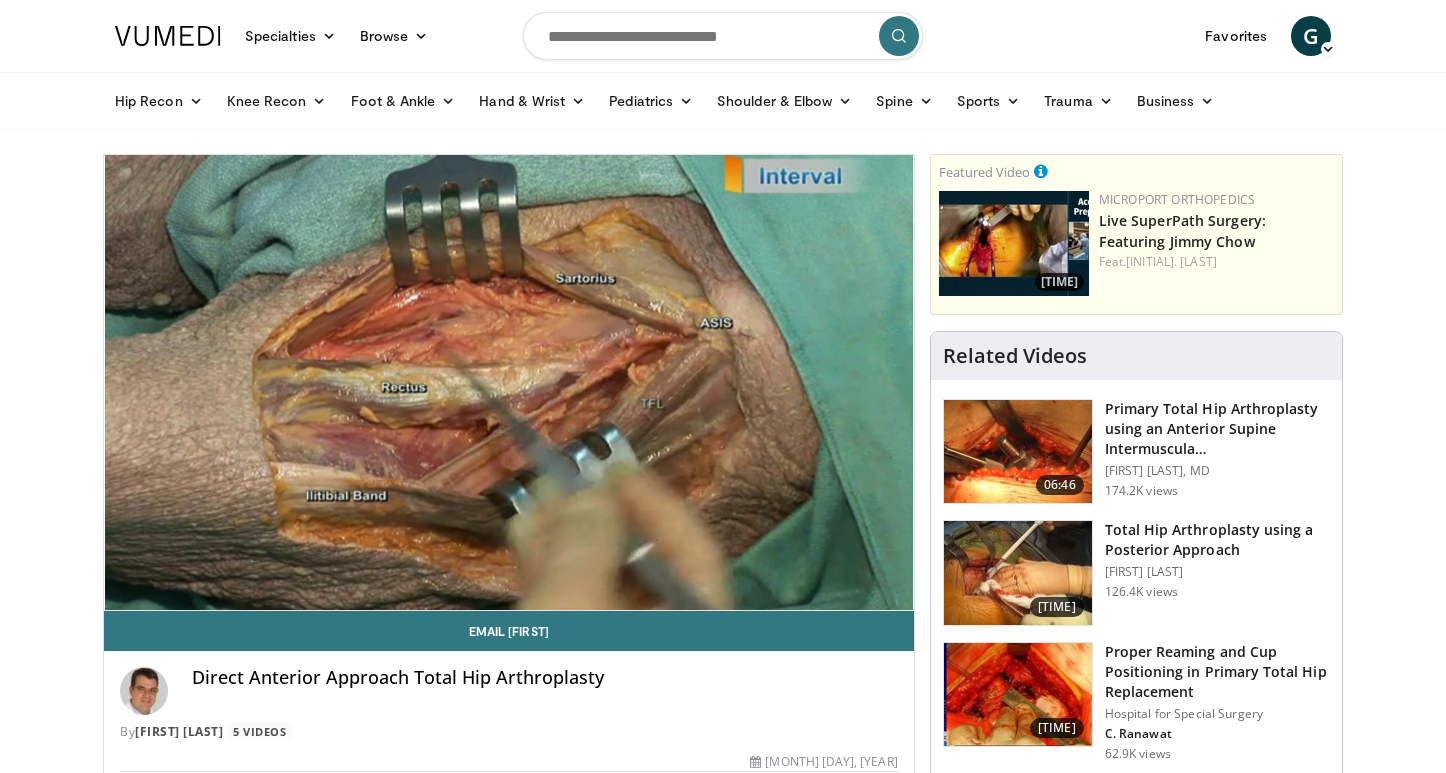 click at bounding box center [723, 36] 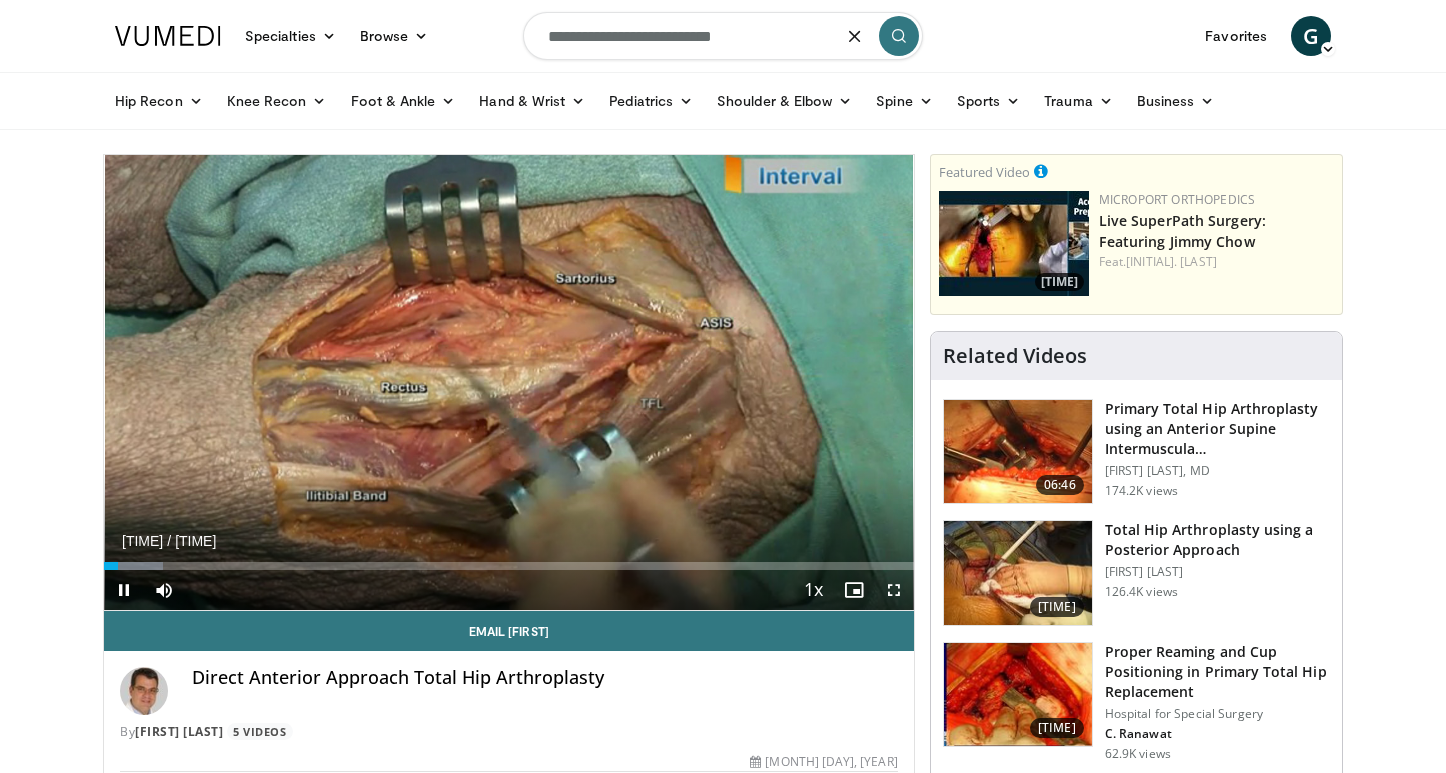 type on "**********" 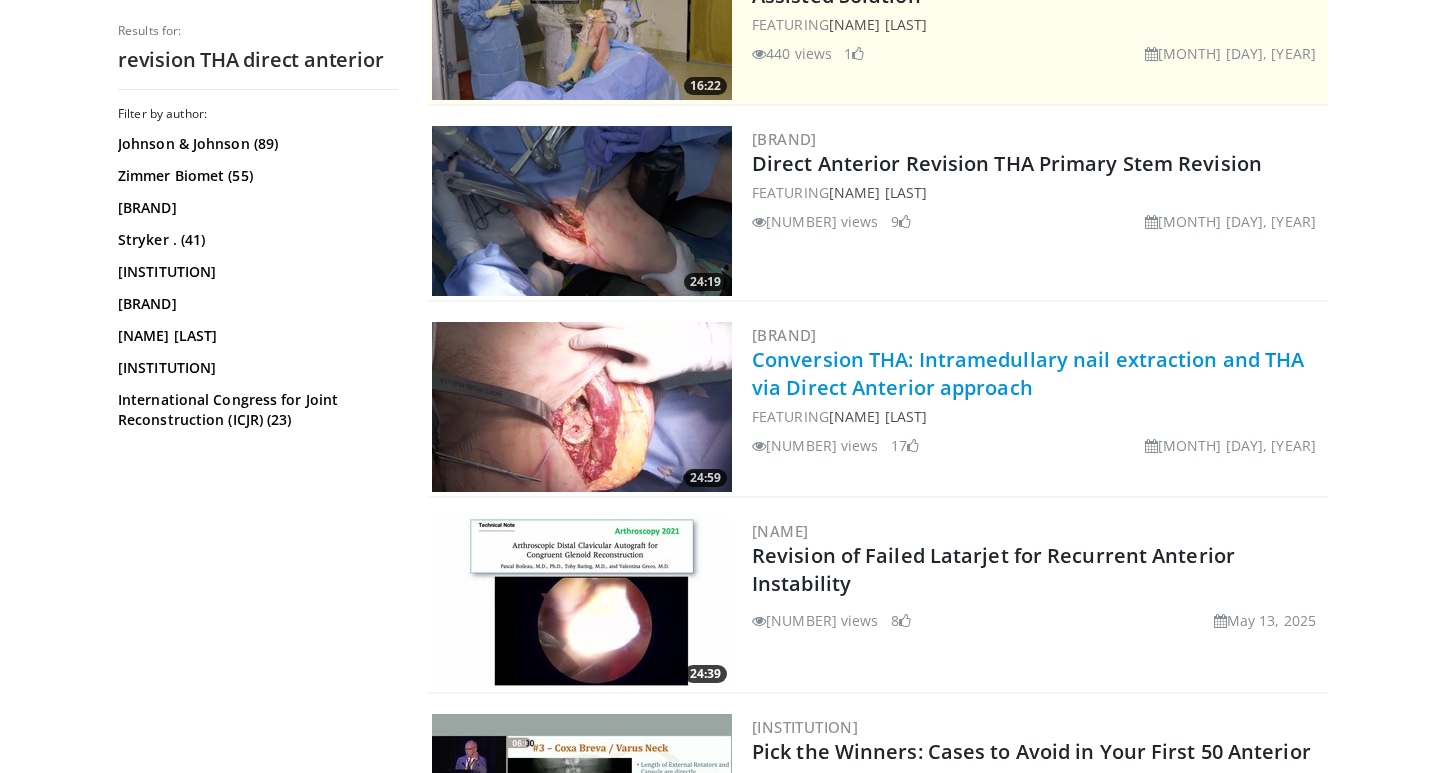 scroll, scrollTop: 493, scrollLeft: 0, axis: vertical 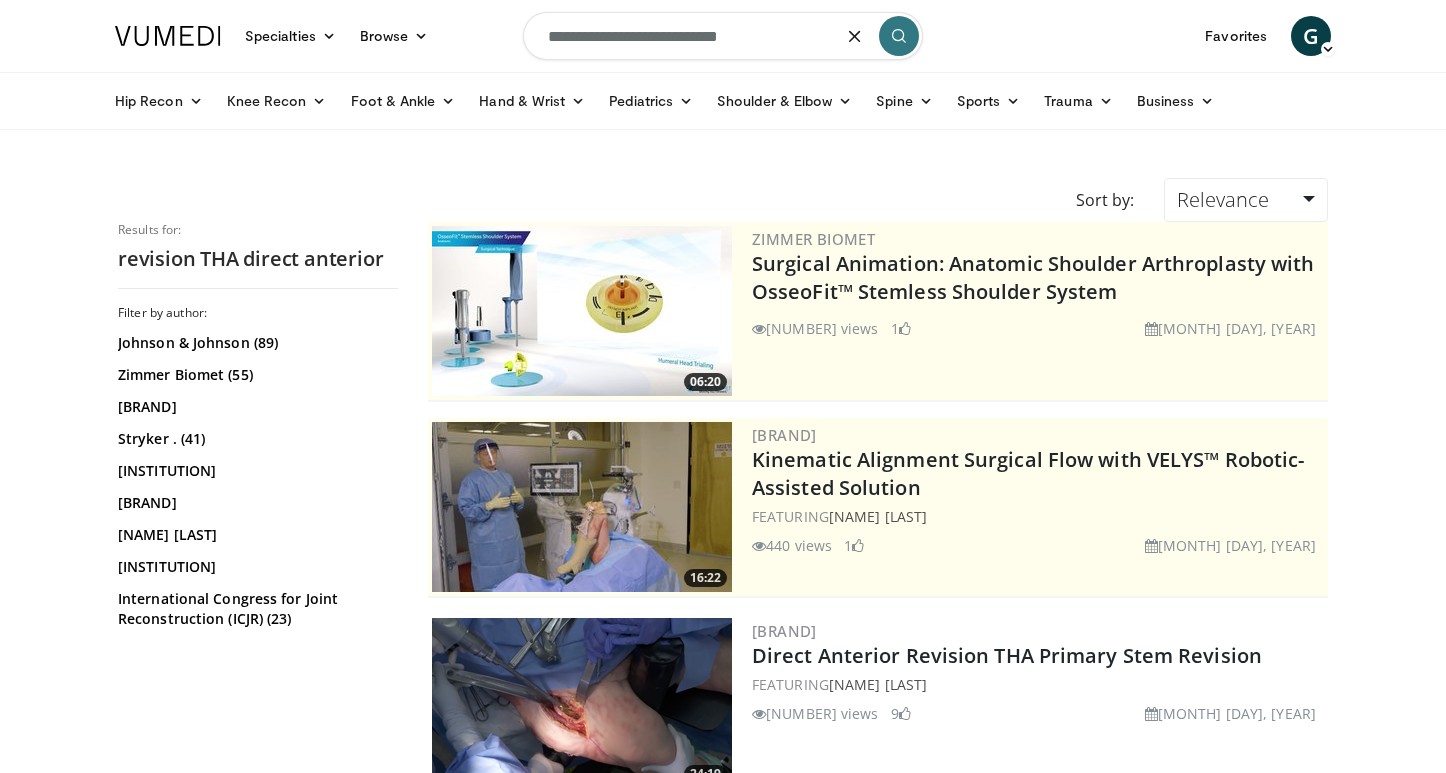 click on "**********" at bounding box center (723, 36) 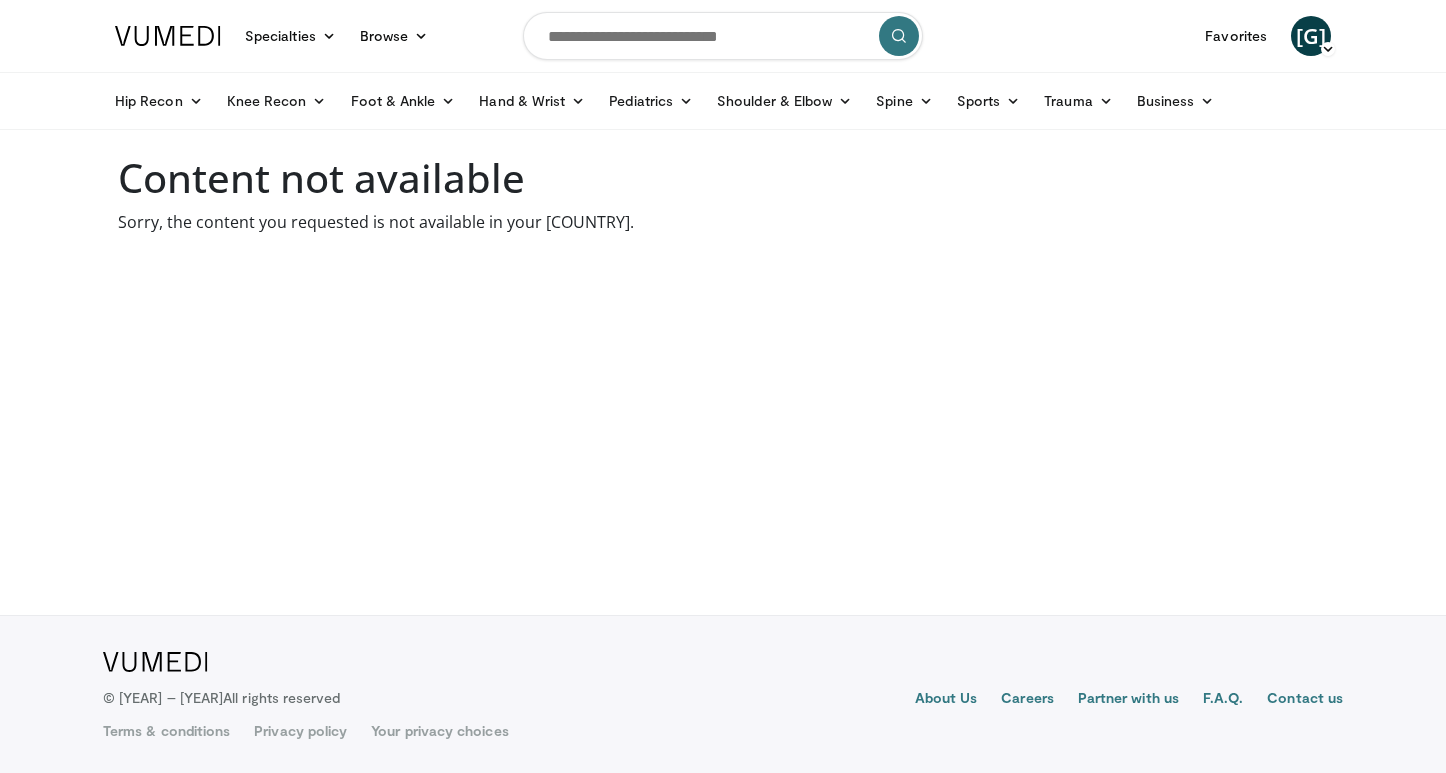 scroll, scrollTop: 0, scrollLeft: 0, axis: both 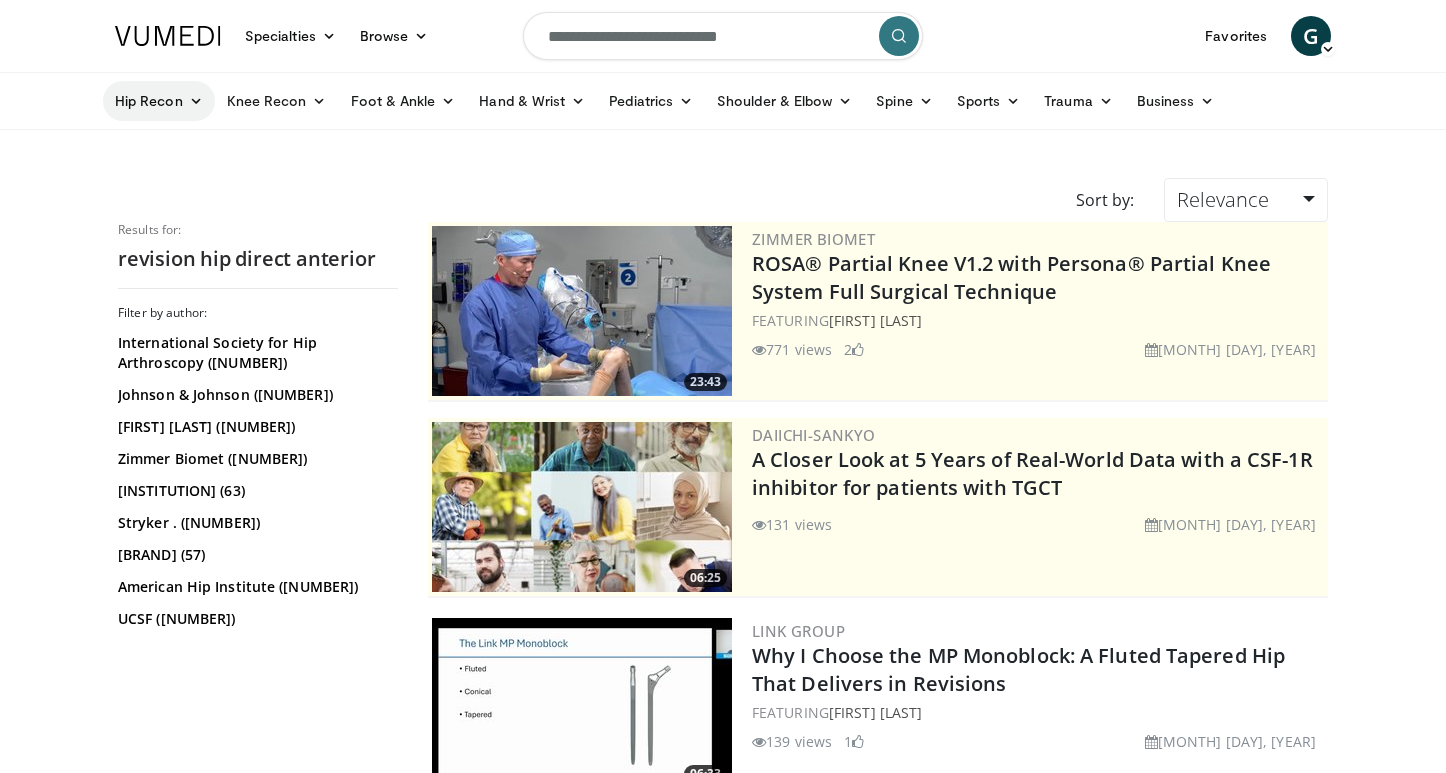 click on "Hip Recon" at bounding box center [159, 101] 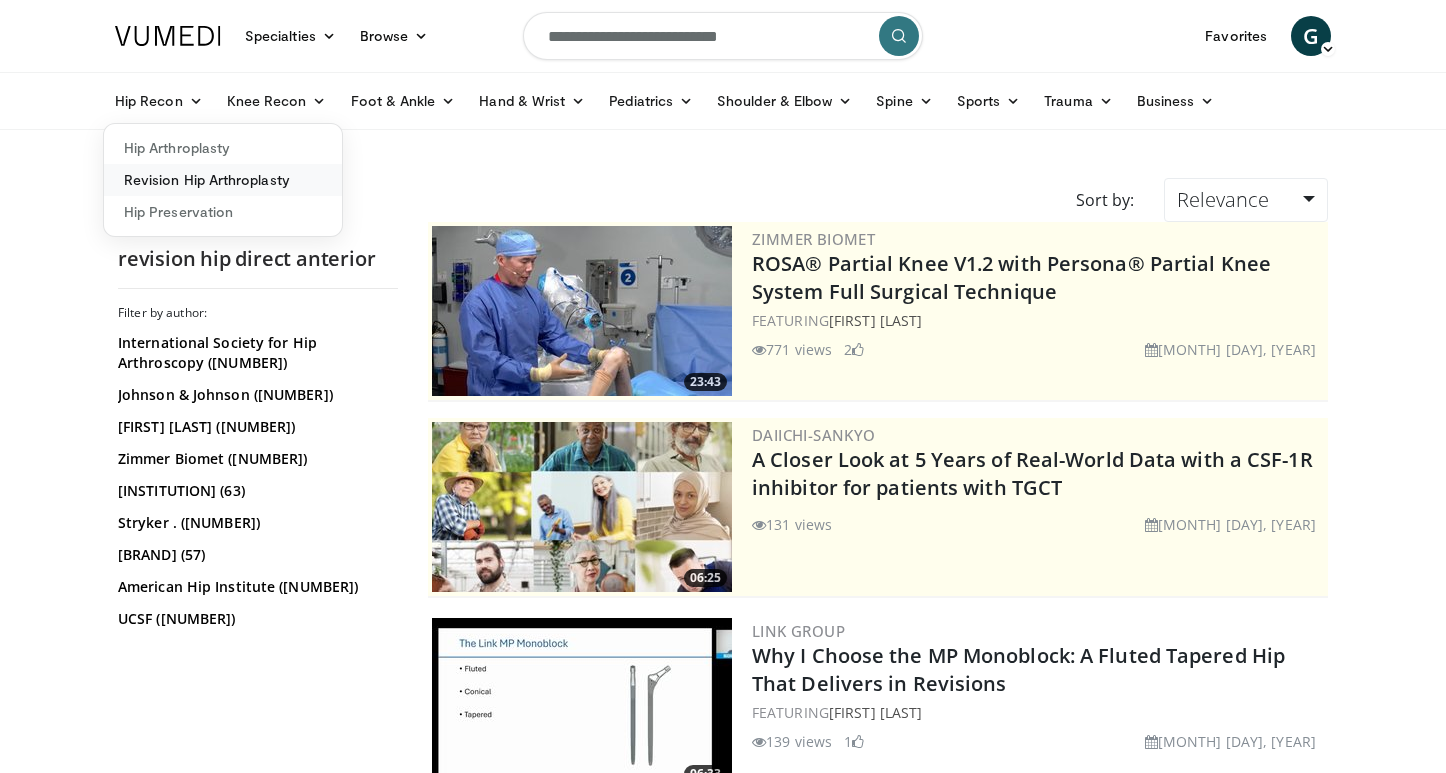 click on "Revision Hip Arthroplasty" at bounding box center [223, 180] 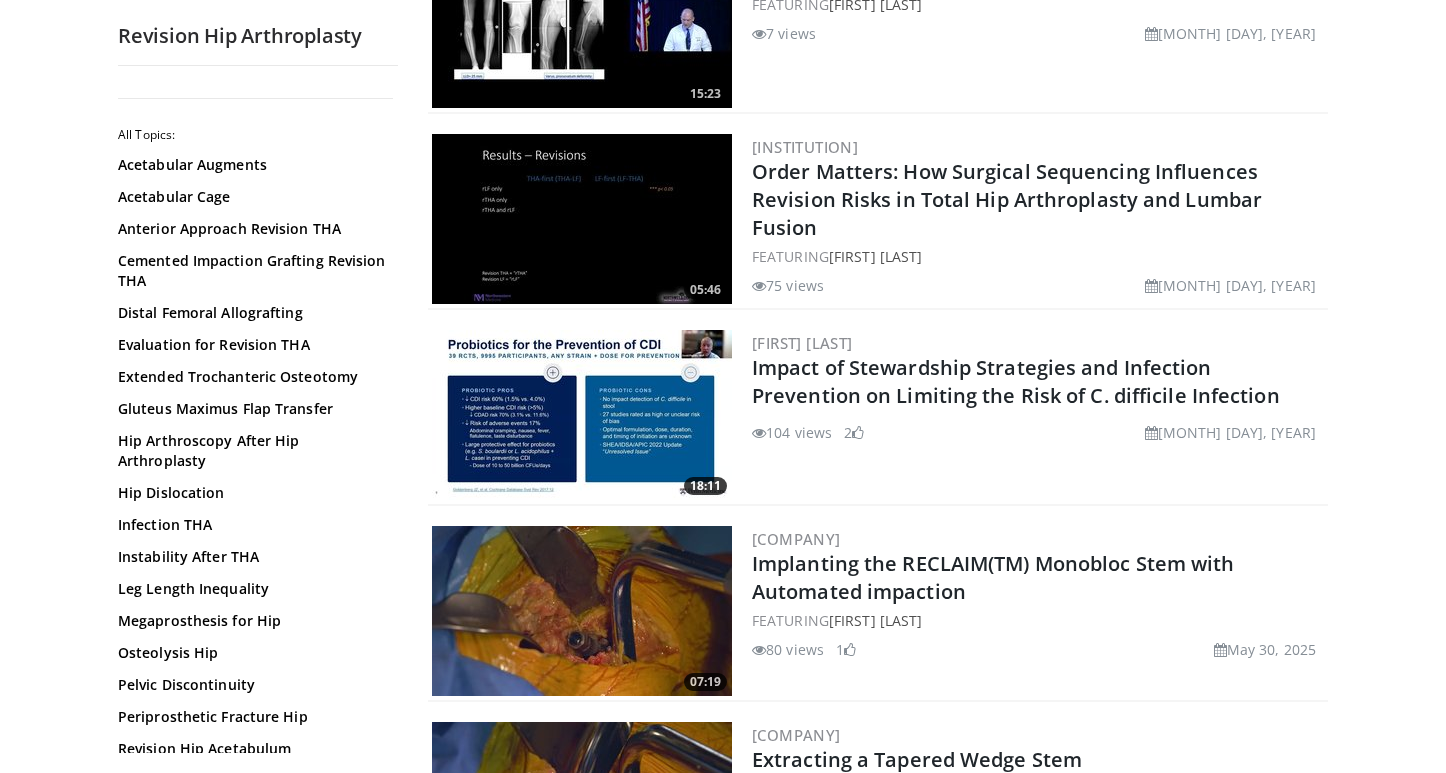 scroll, scrollTop: 1440, scrollLeft: 0, axis: vertical 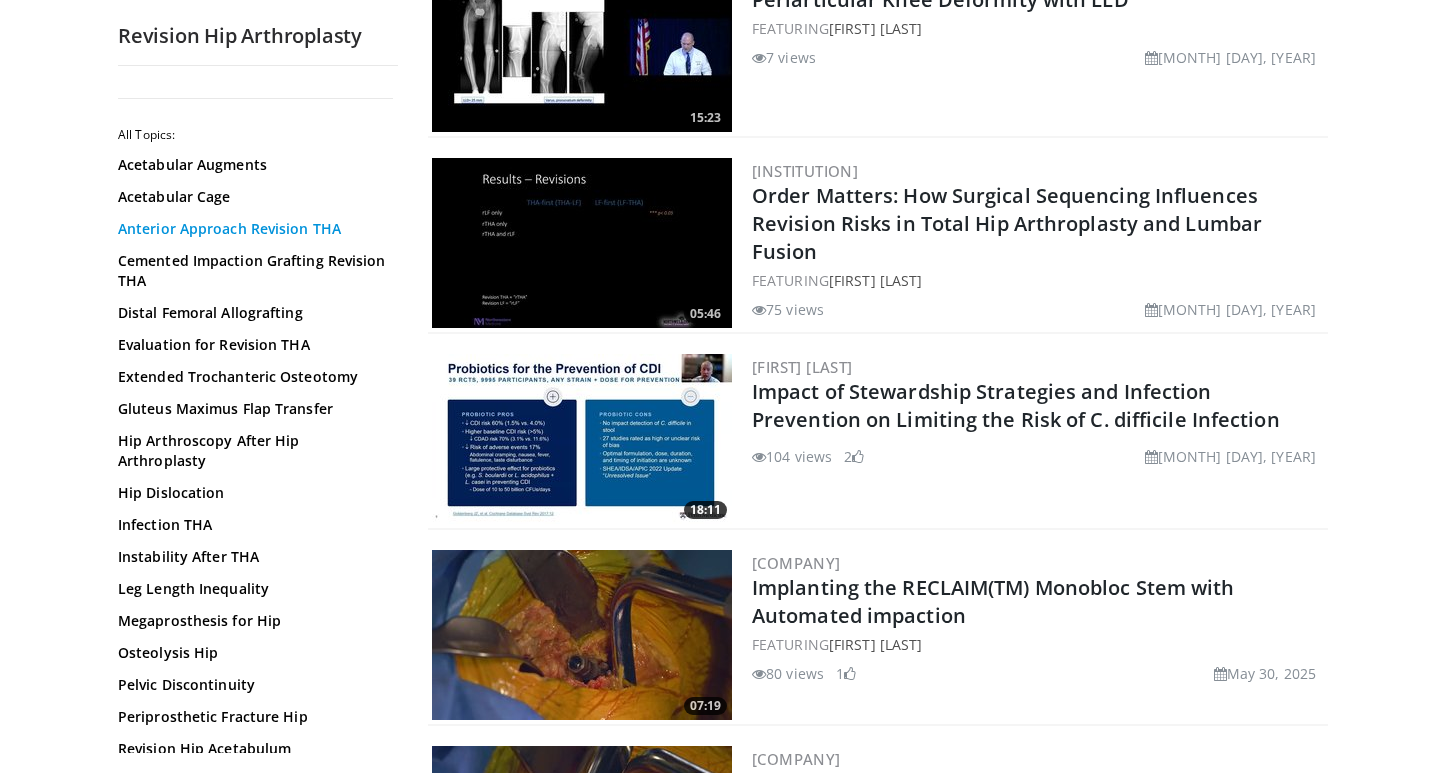 click on "Anterior Approach Revision THA" at bounding box center (253, 229) 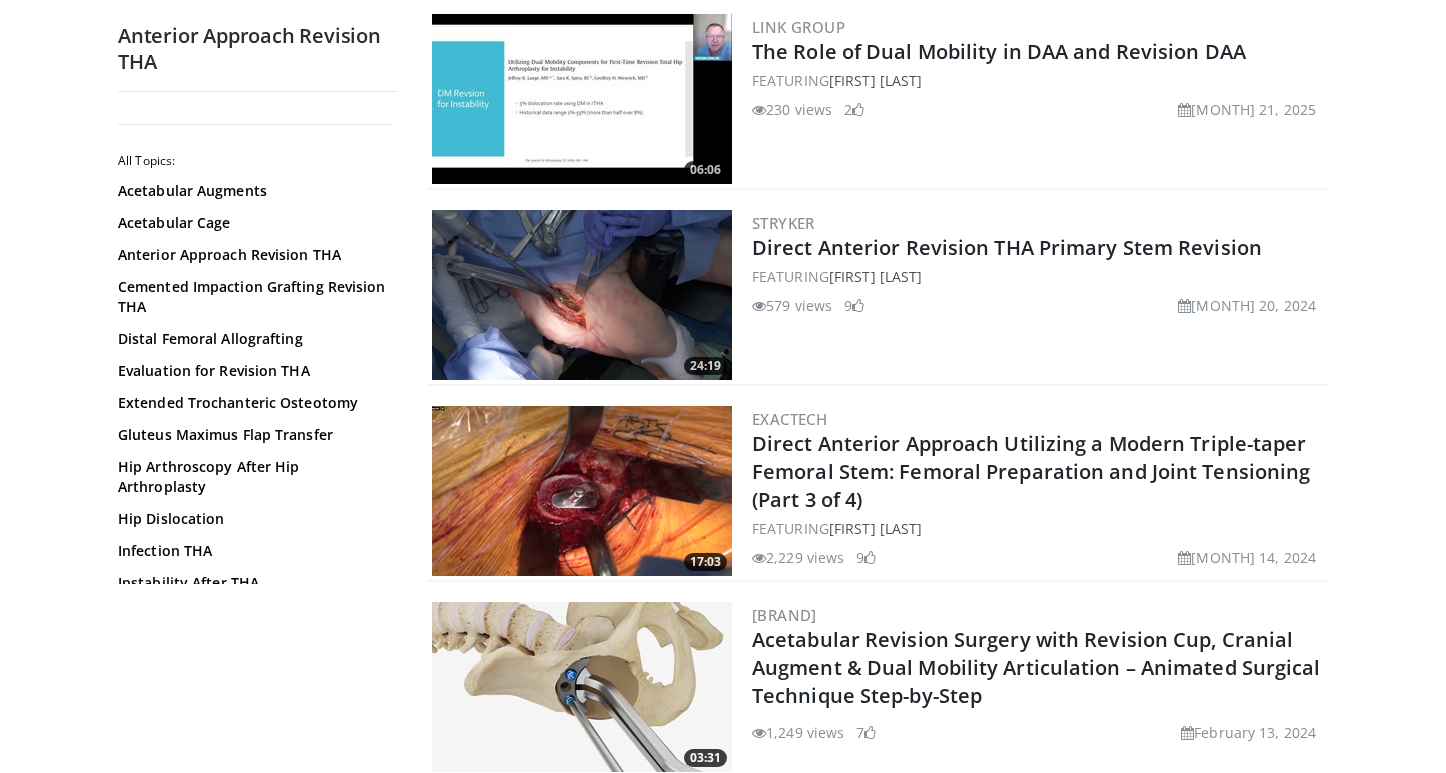 scroll, scrollTop: 0, scrollLeft: 0, axis: both 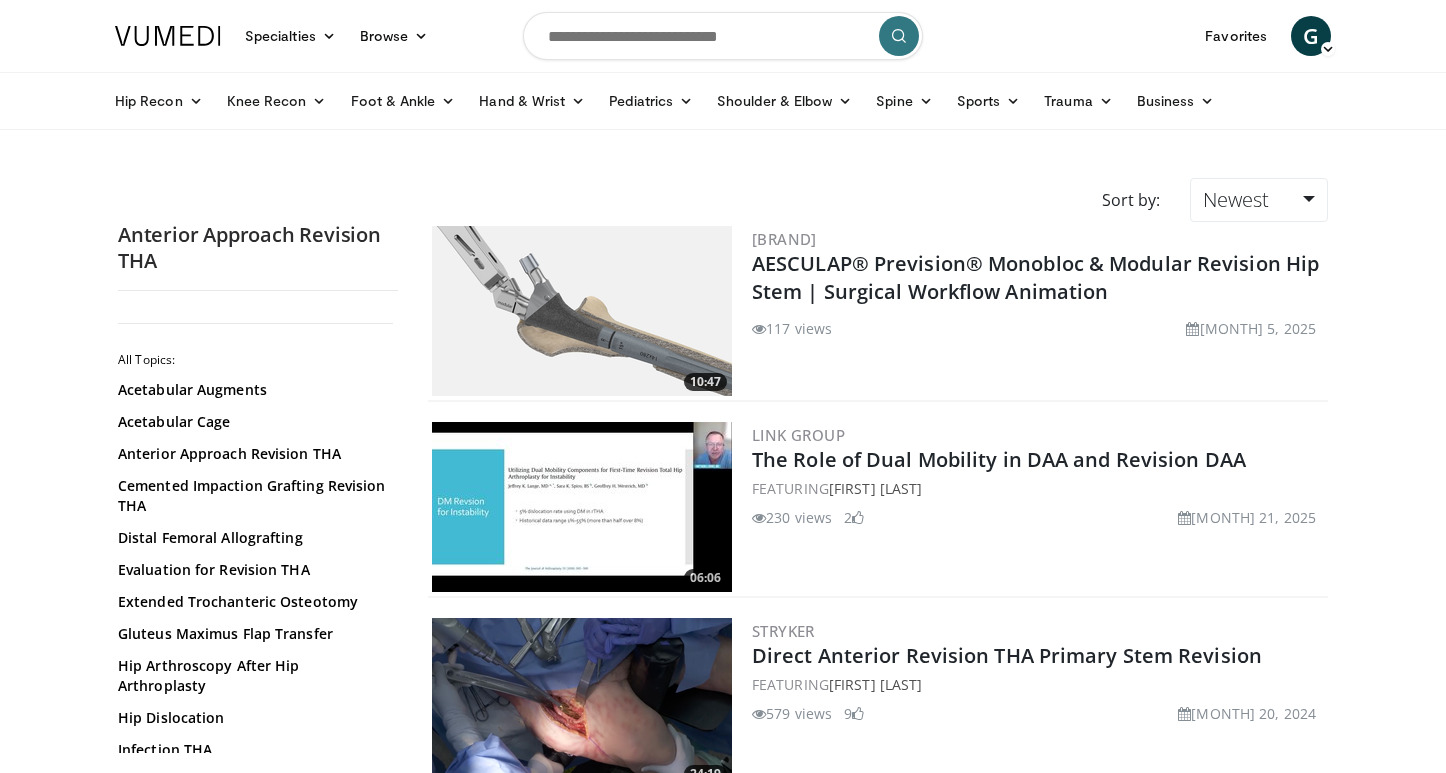 click at bounding box center (723, 36) 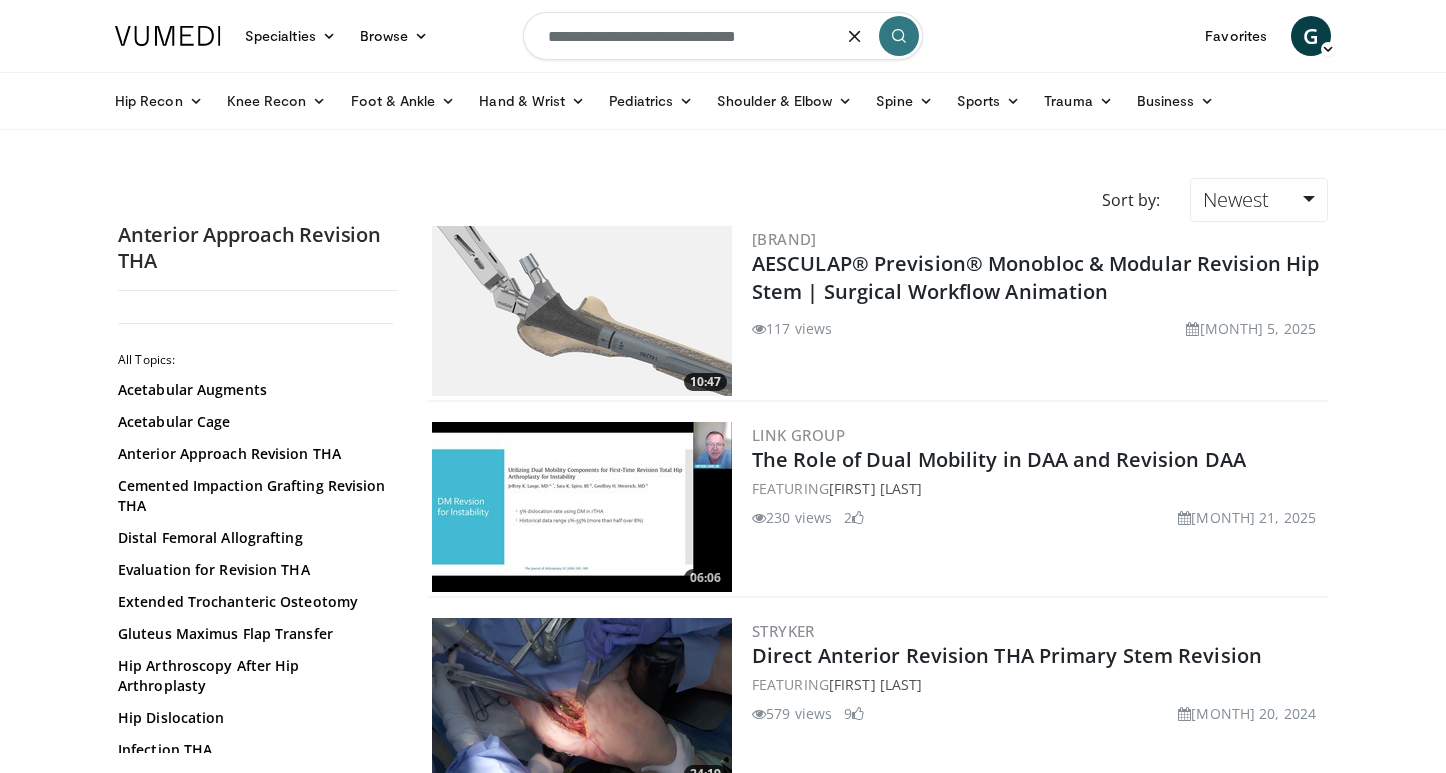type on "**********" 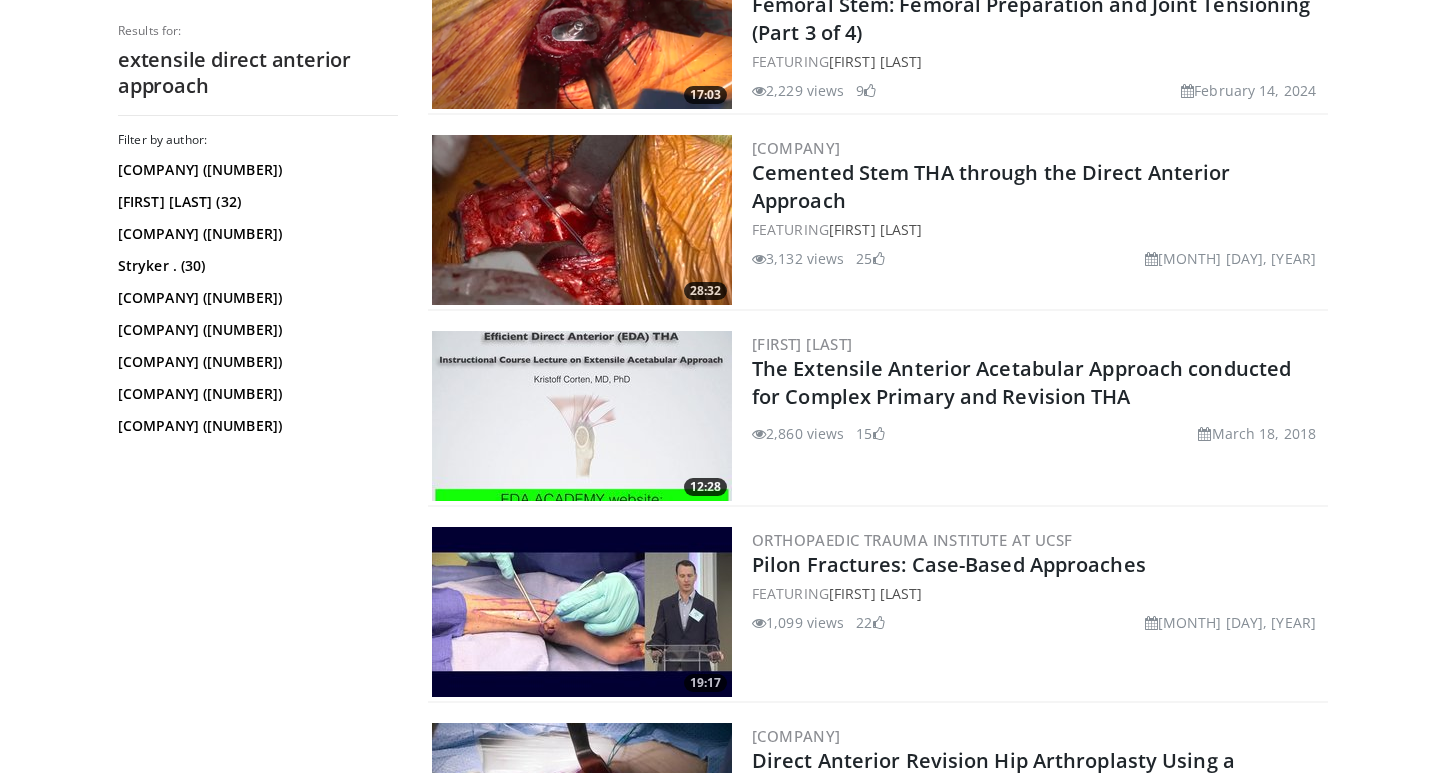 scroll, scrollTop: 3230, scrollLeft: 0, axis: vertical 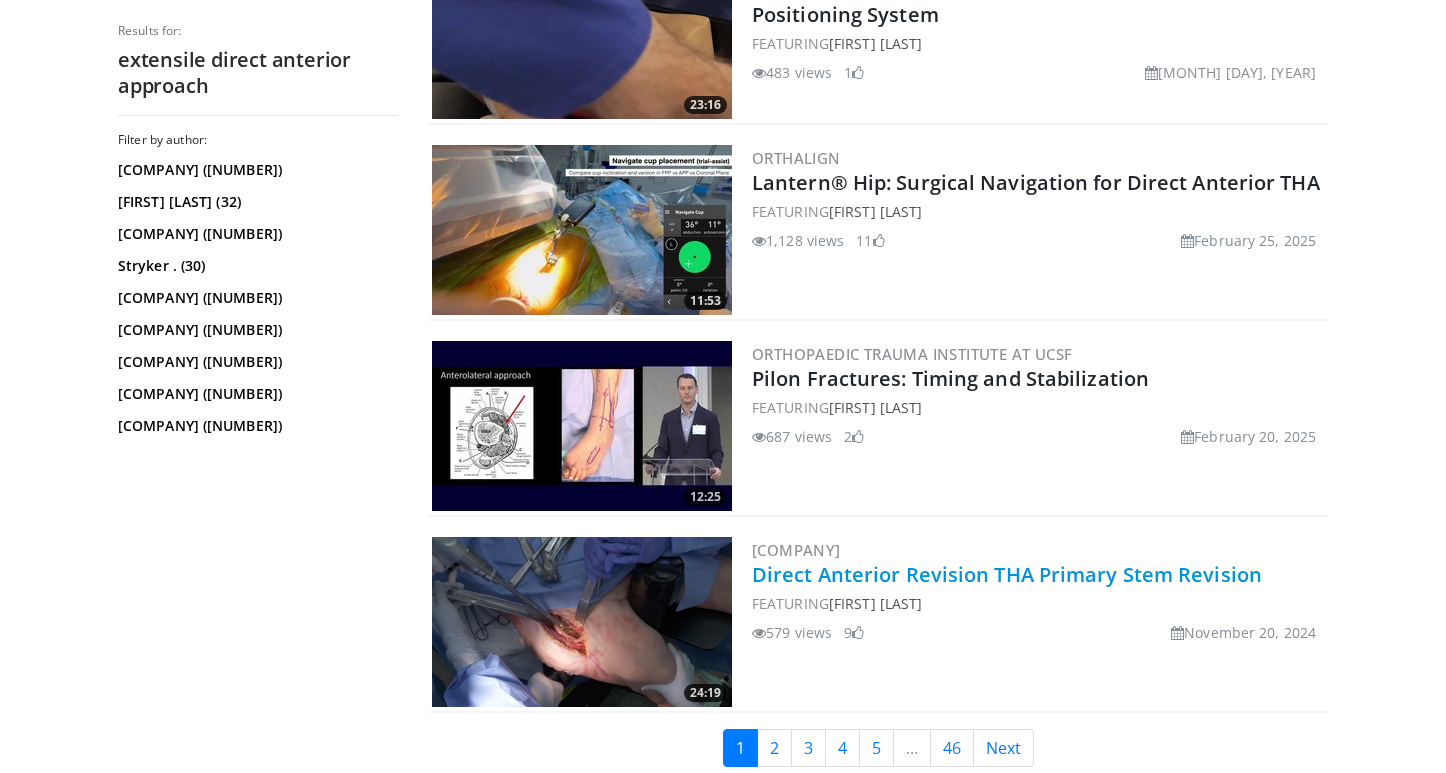 click on "Direct Anterior Revision THA Primary Stem Revision" at bounding box center (1007, 574) 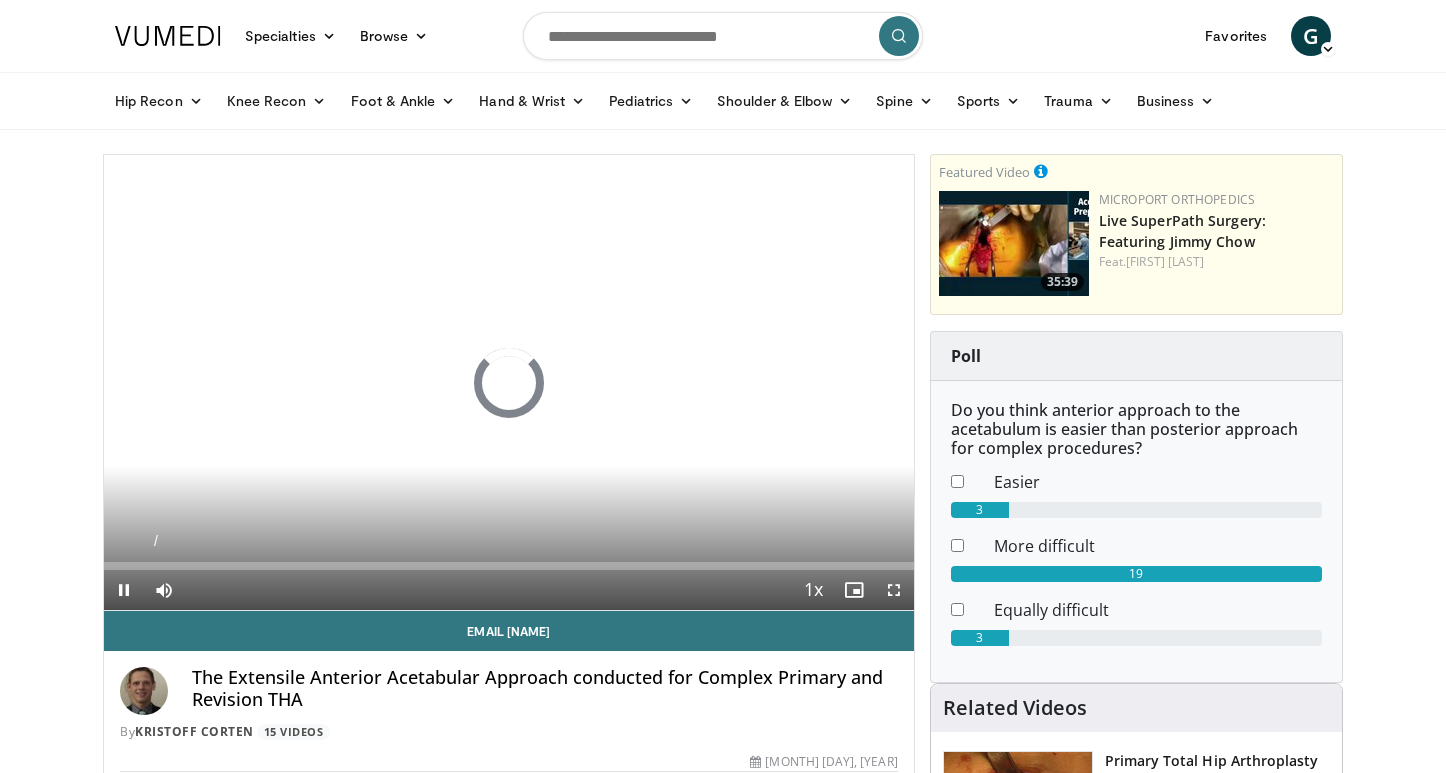 scroll, scrollTop: 0, scrollLeft: 0, axis: both 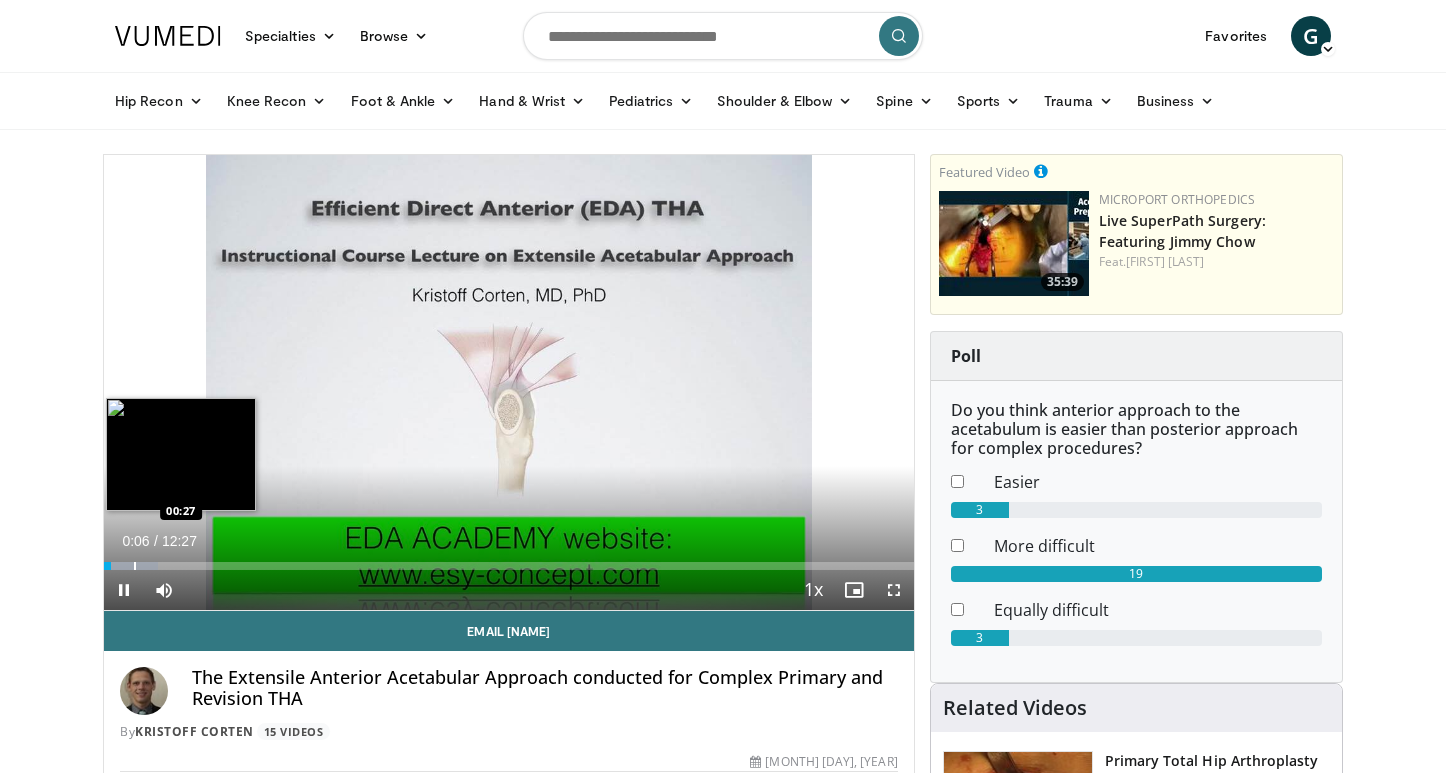 click at bounding box center (135, 566) 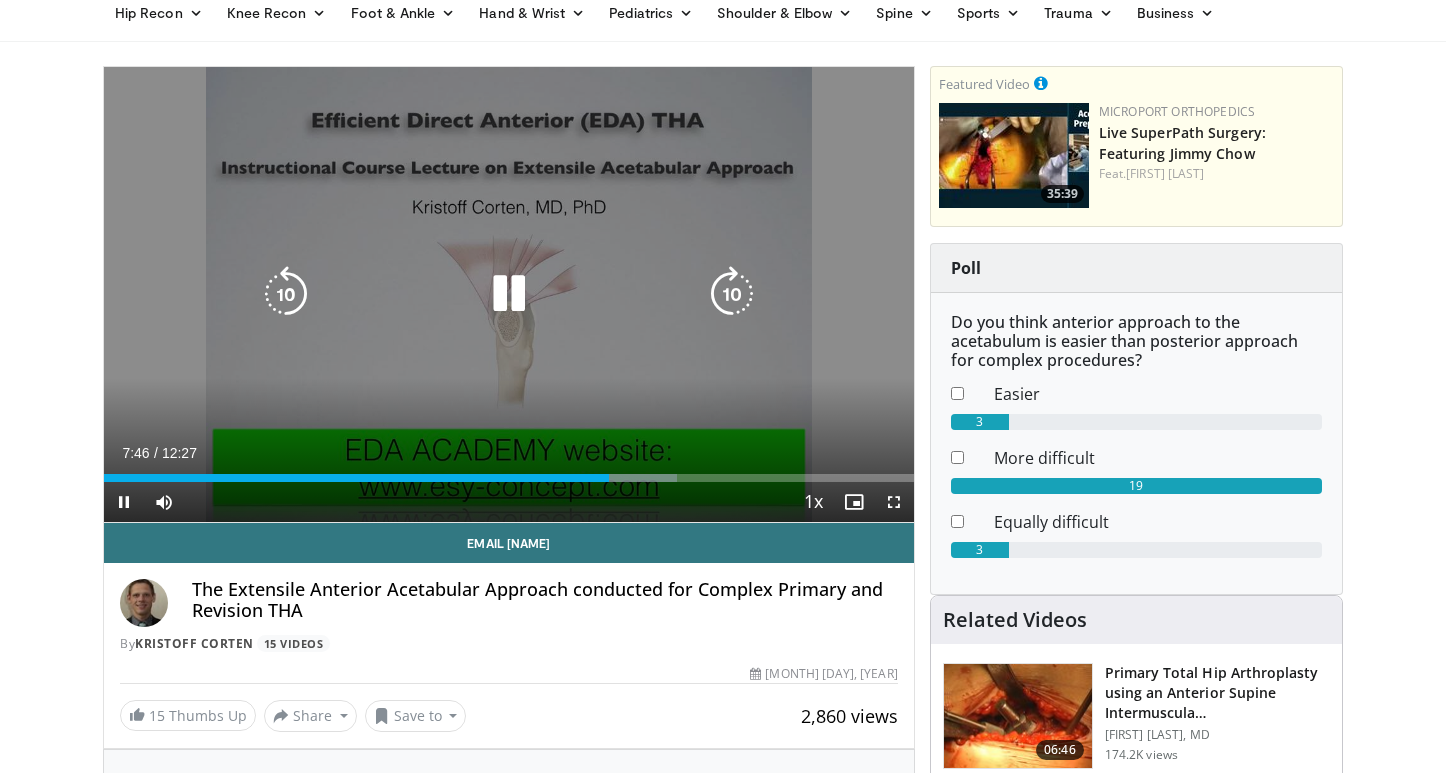 scroll, scrollTop: 92, scrollLeft: 0, axis: vertical 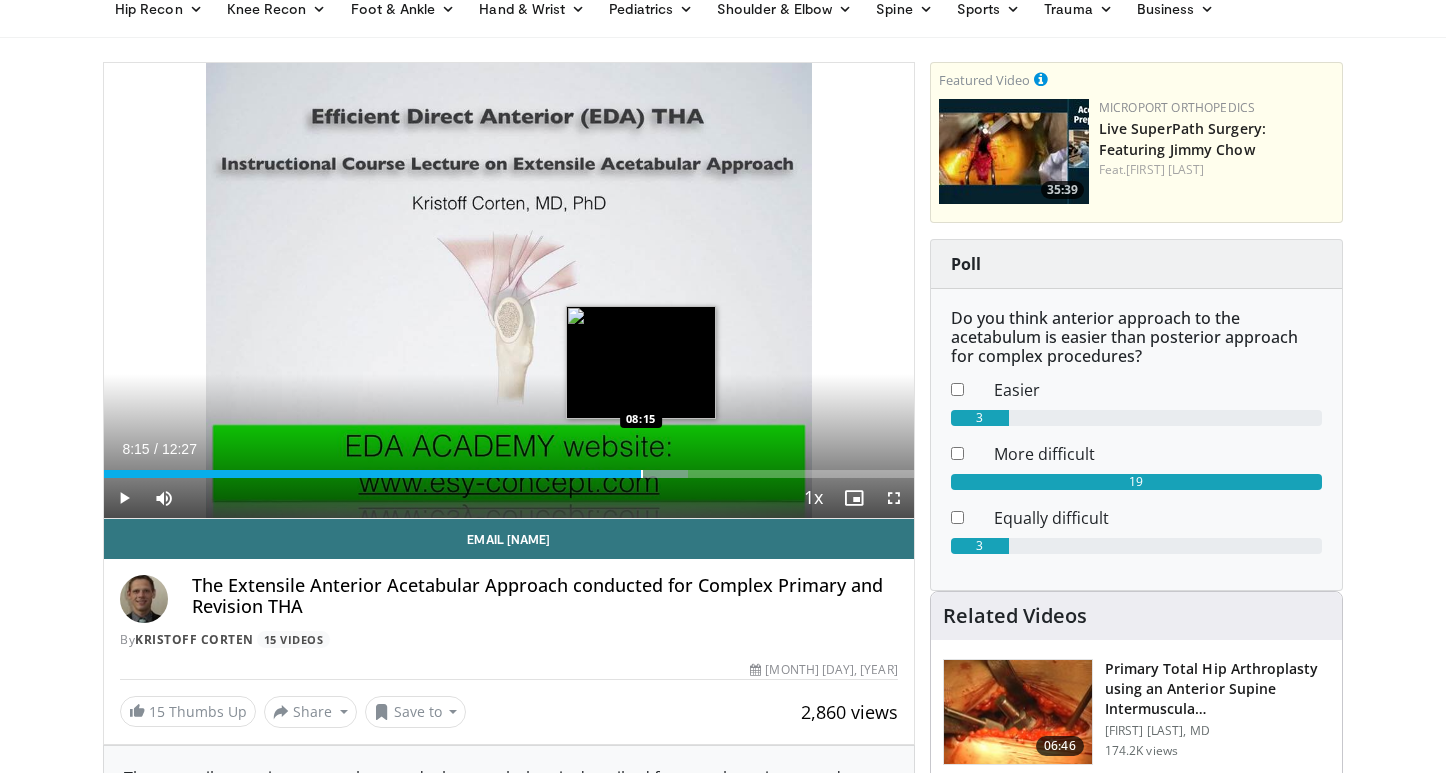 click at bounding box center [642, 474] 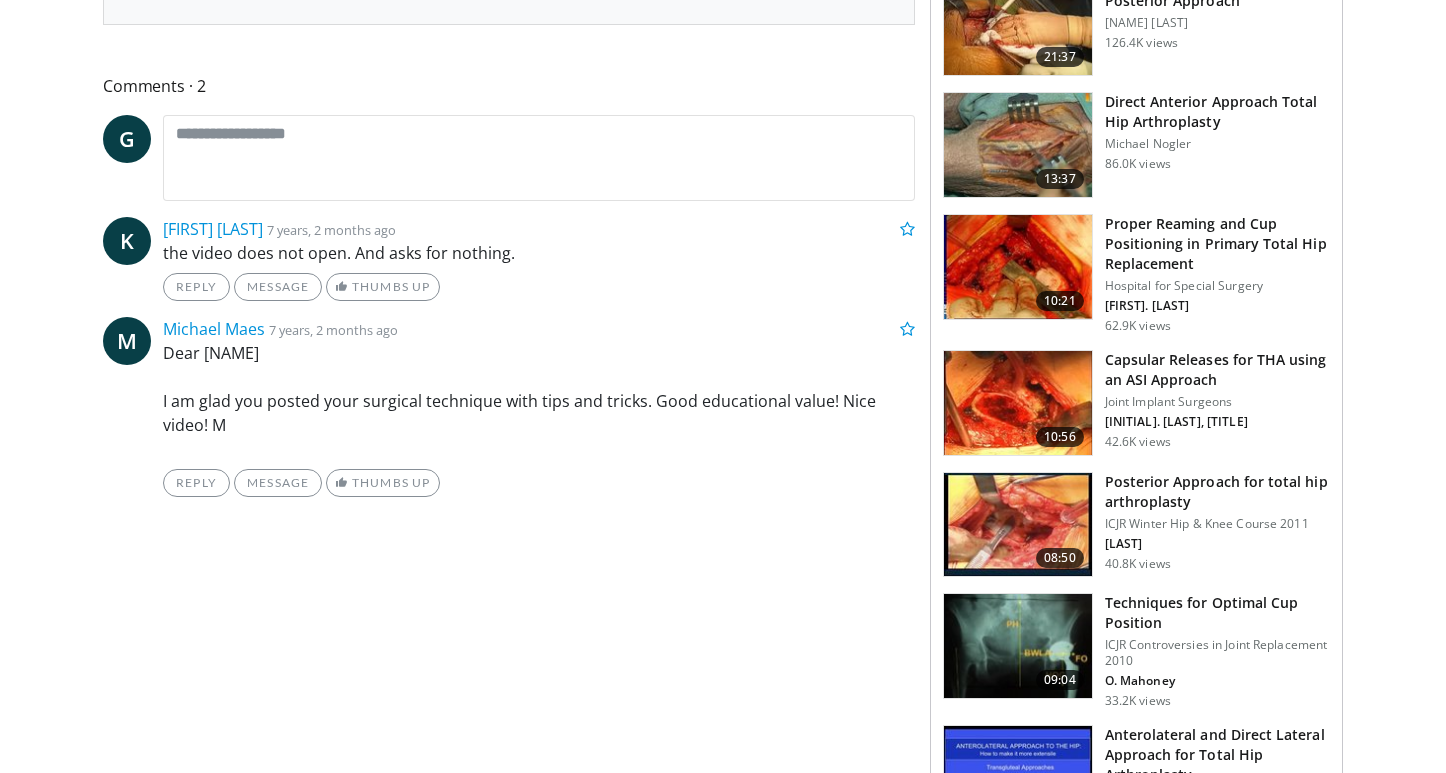 scroll, scrollTop: 0, scrollLeft: 0, axis: both 